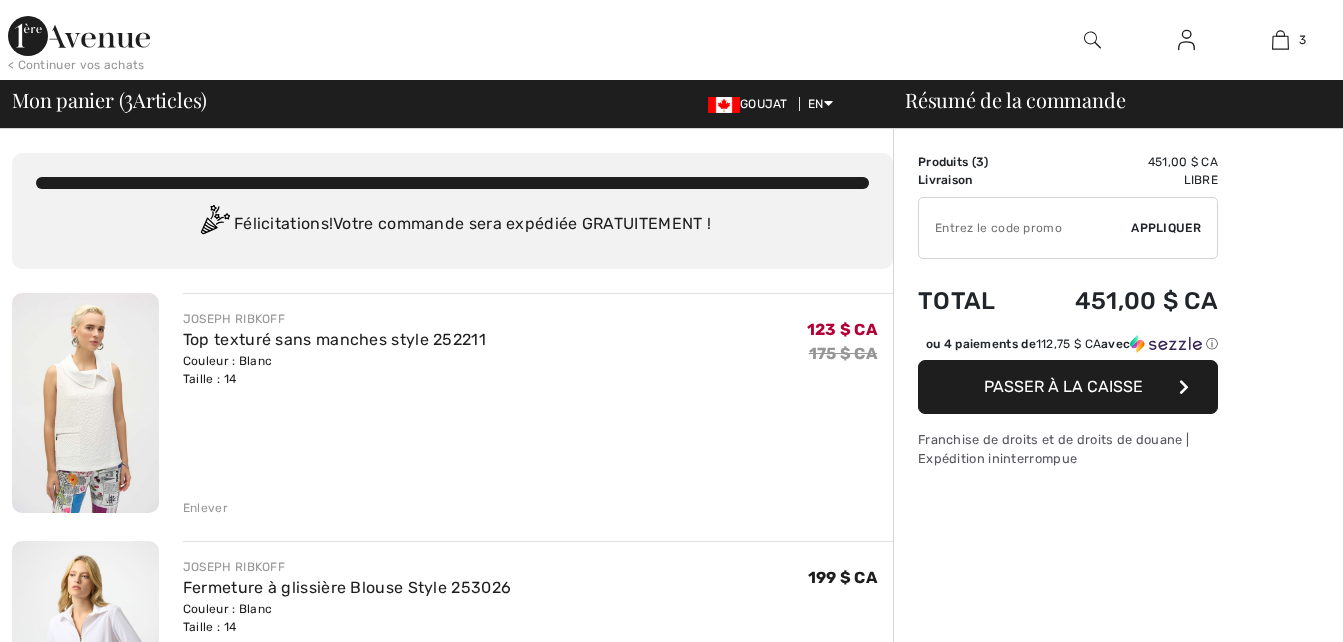 scroll, scrollTop: 0, scrollLeft: 0, axis: both 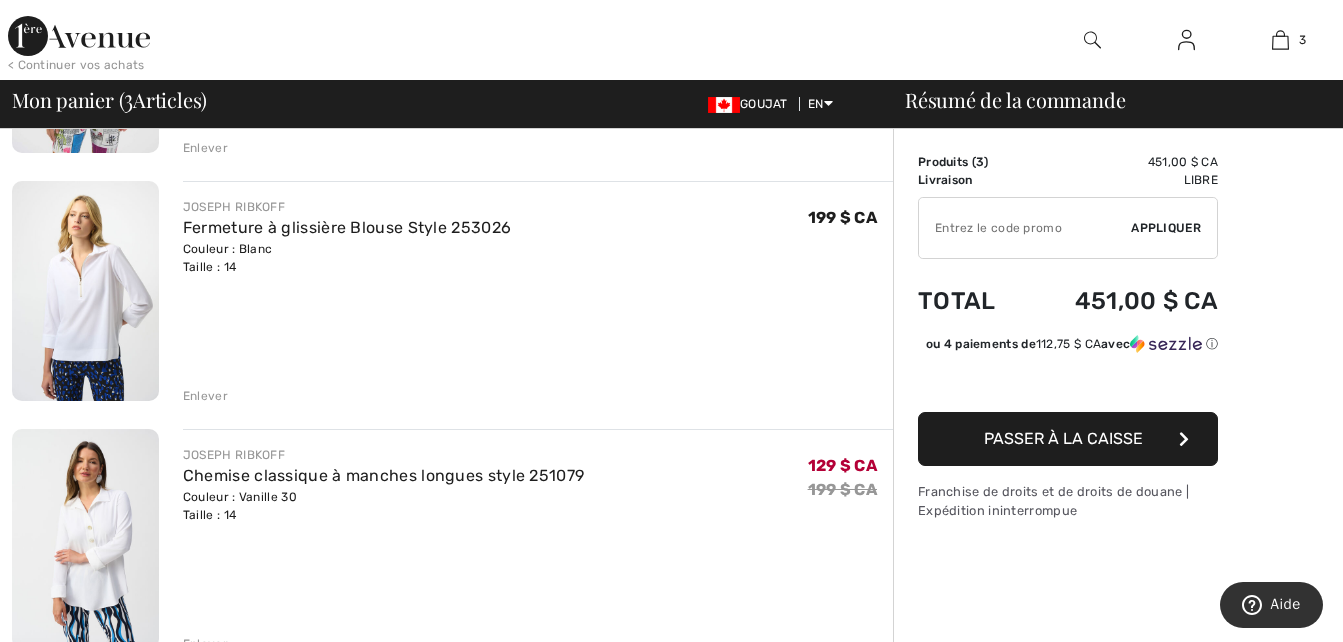 click at bounding box center (85, 291) 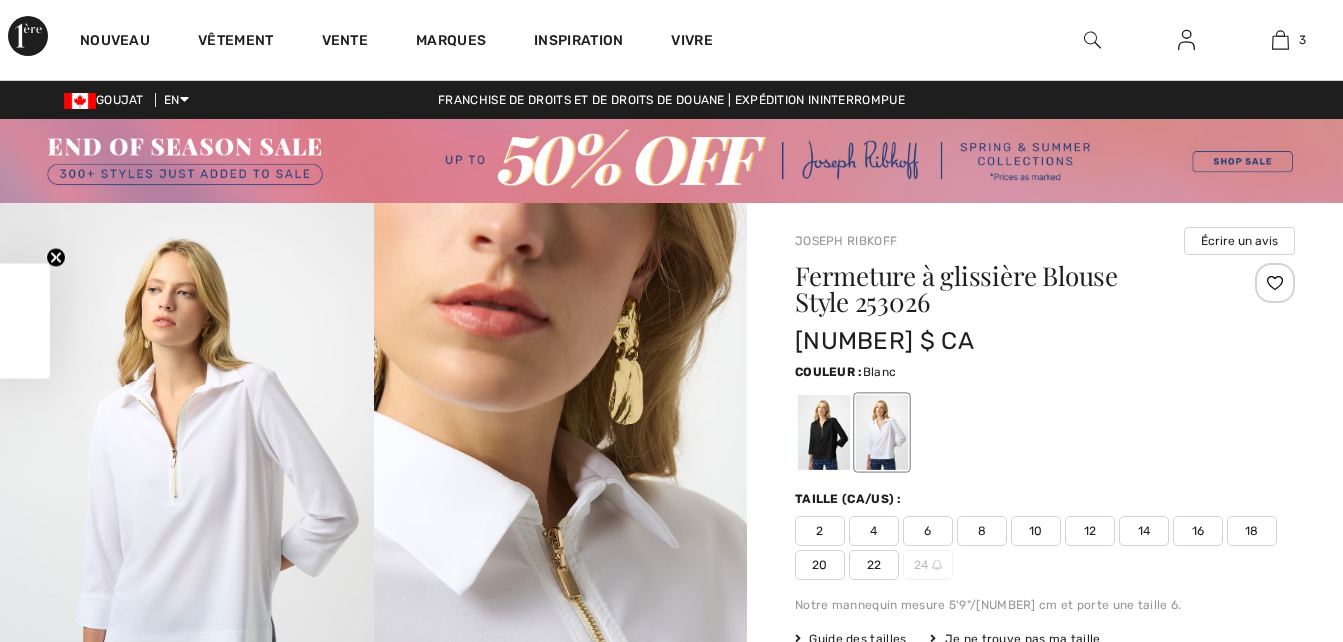 scroll, scrollTop: 0, scrollLeft: 0, axis: both 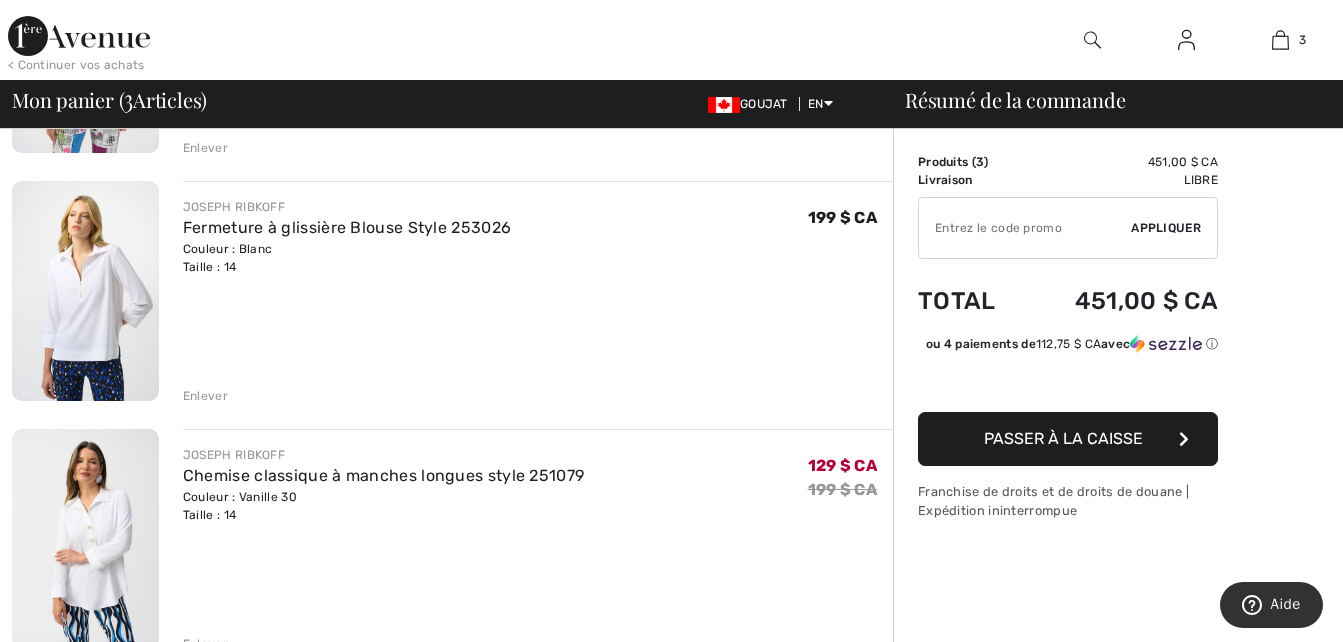 click on "Enlever" at bounding box center (205, 396) 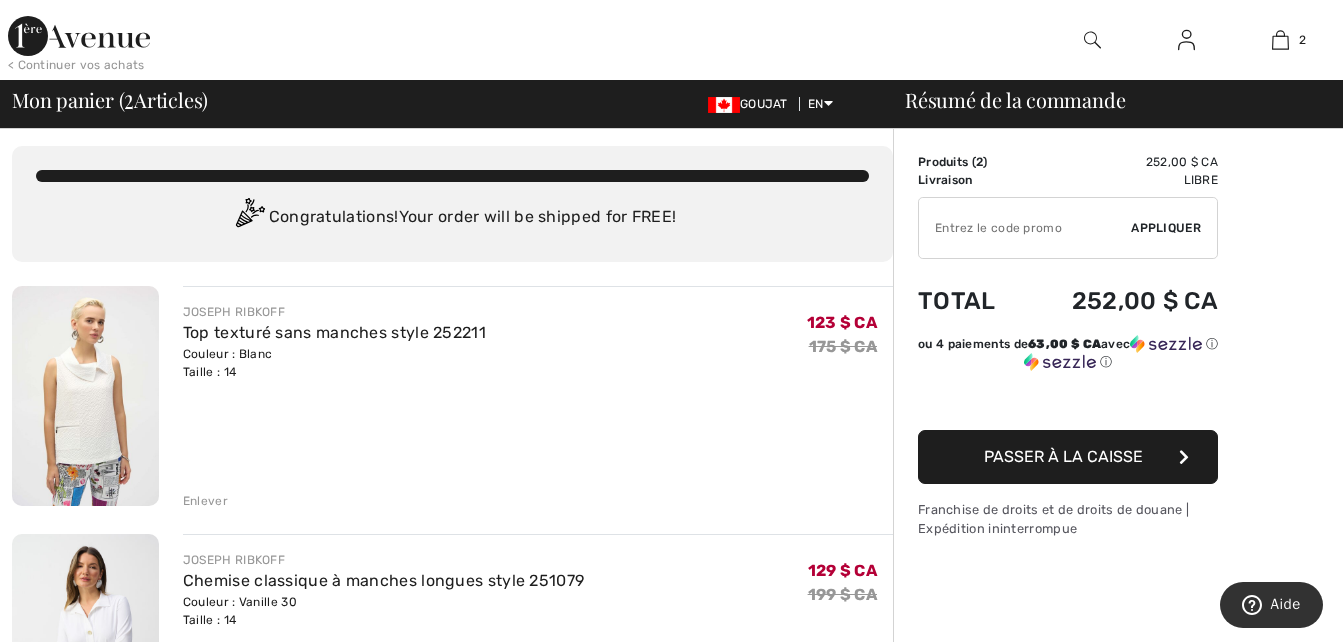 scroll, scrollTop: 0, scrollLeft: 0, axis: both 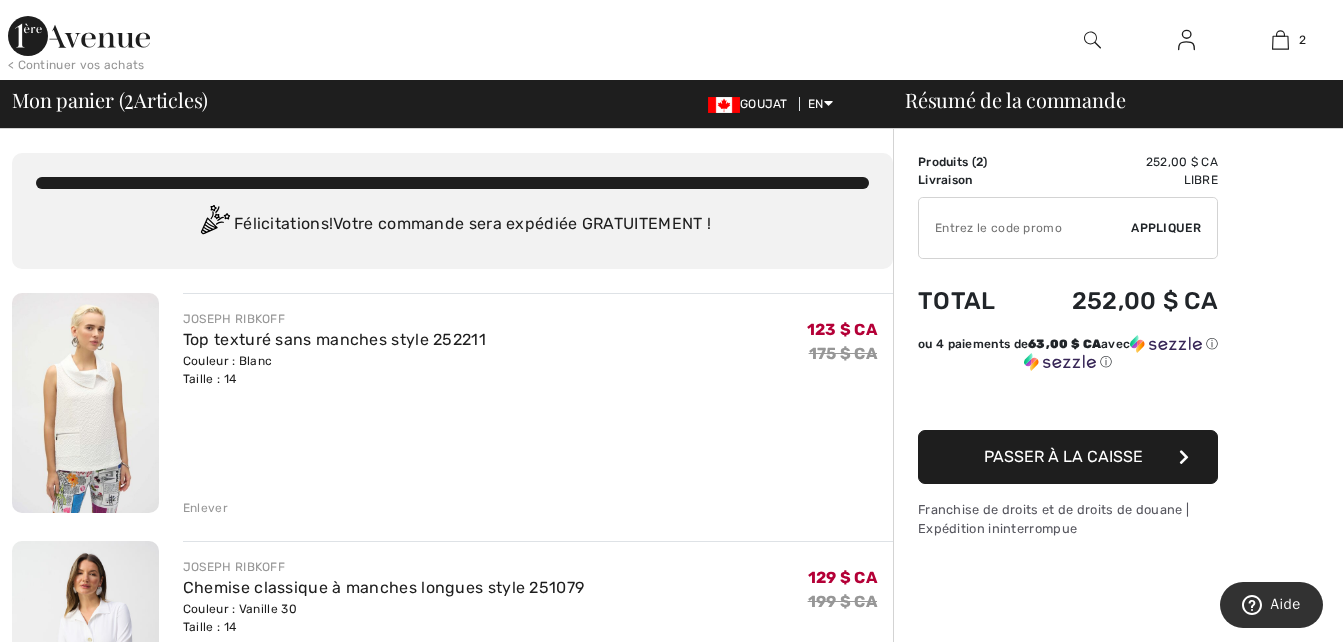 click on "Enlever" at bounding box center (205, 508) 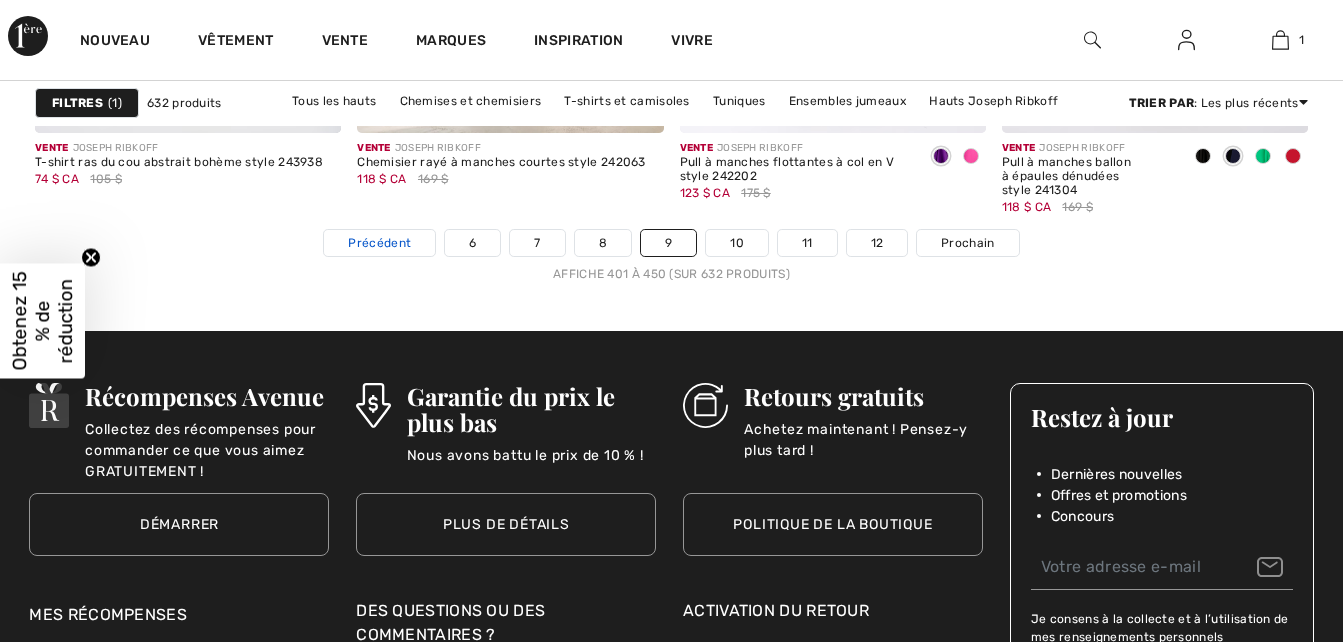 scroll, scrollTop: 8880, scrollLeft: 0, axis: vertical 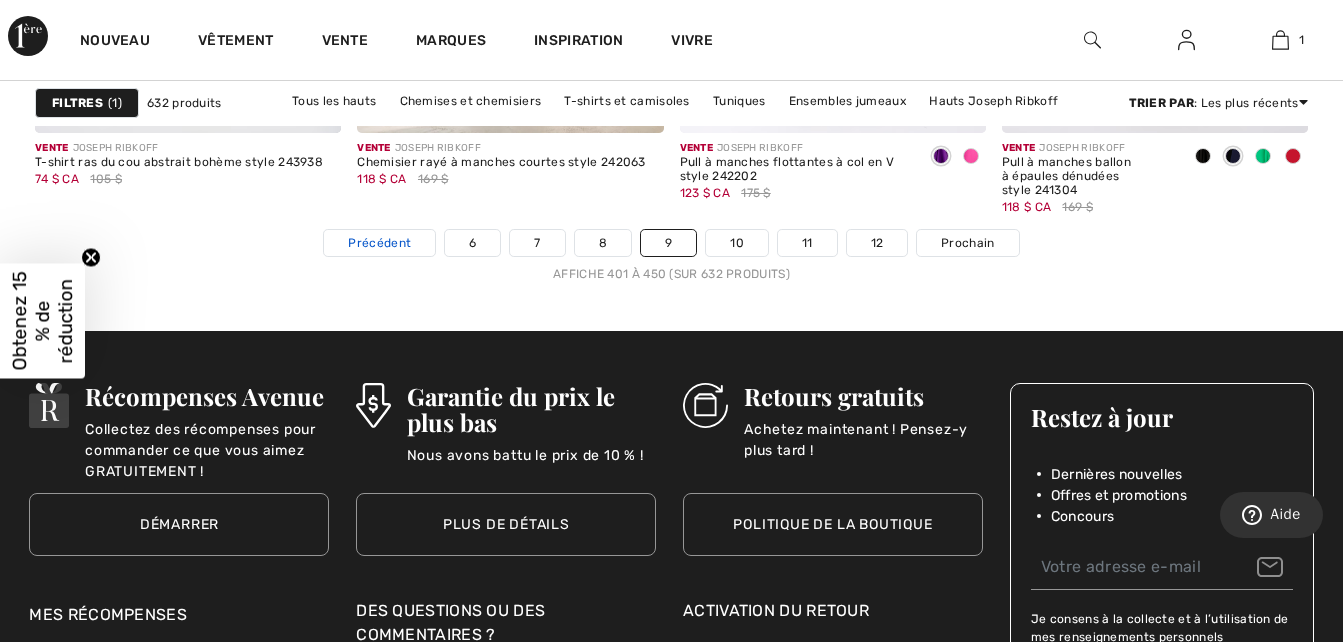 click on "Précédent" at bounding box center [379, 243] 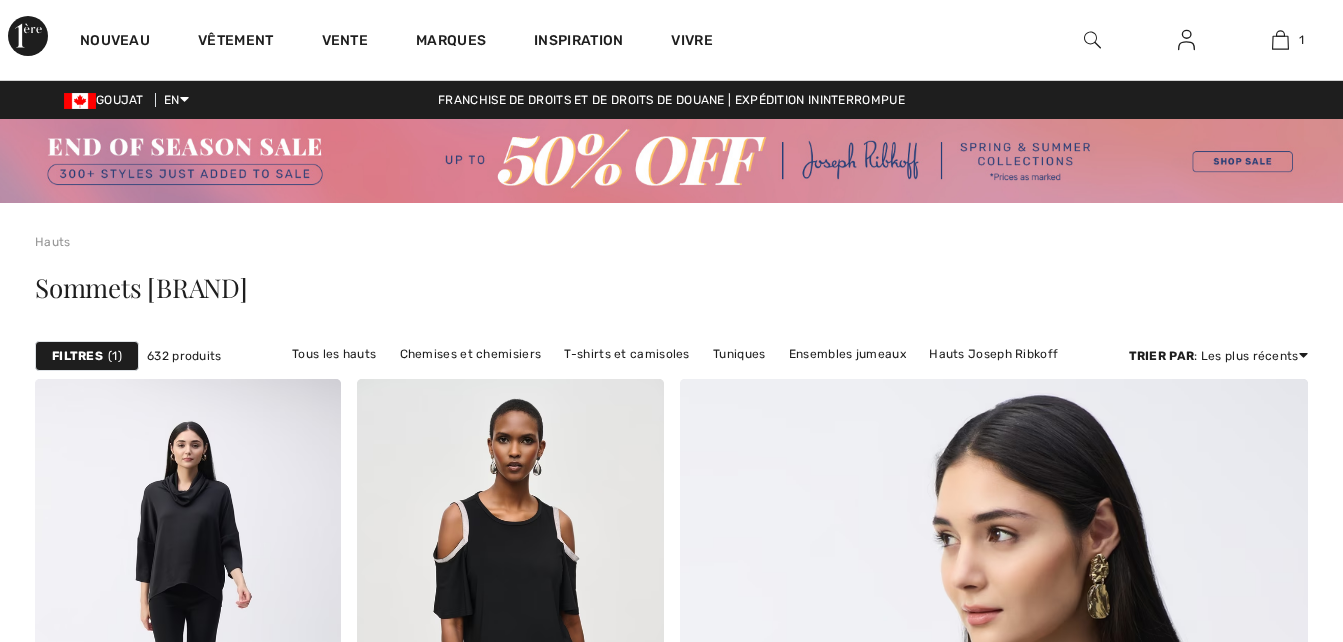 scroll, scrollTop: 0, scrollLeft: 0, axis: both 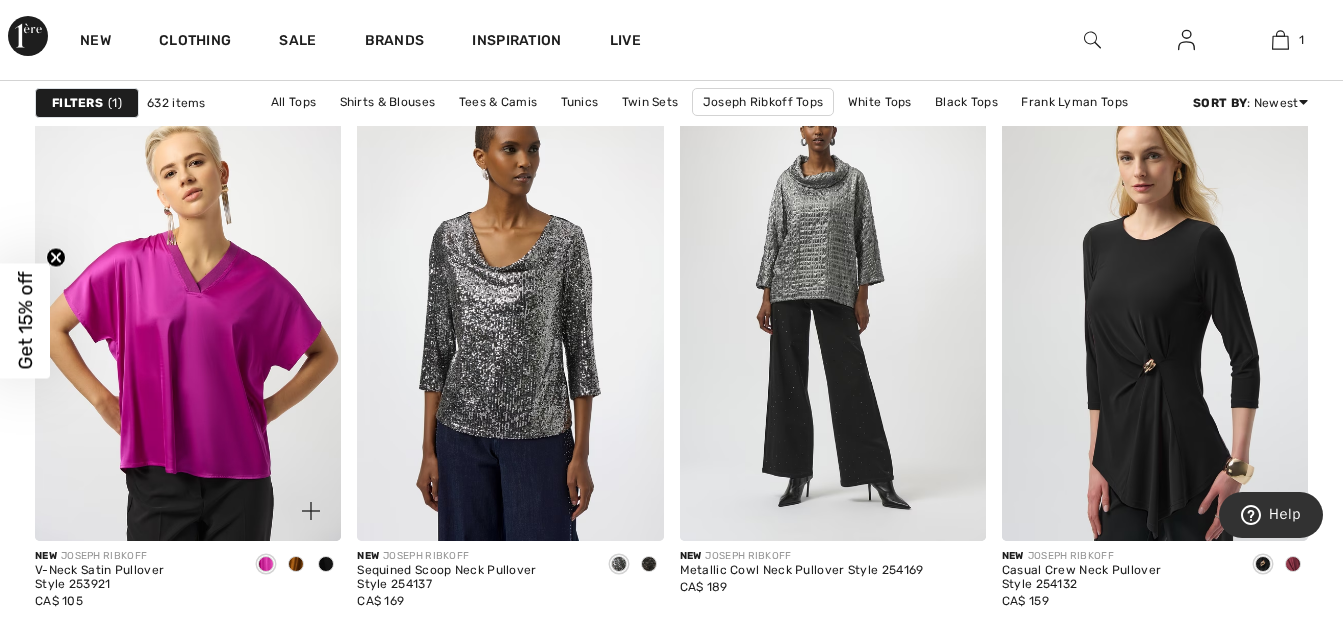 click at bounding box center [296, 564] 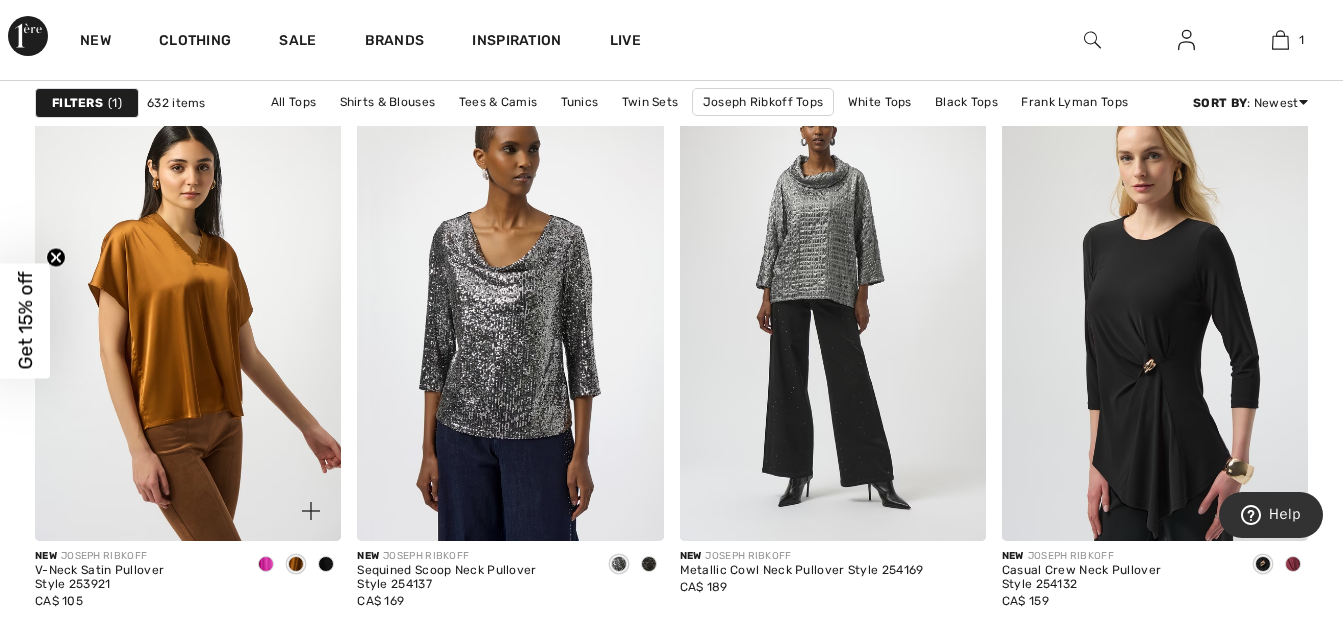 click at bounding box center (326, 564) 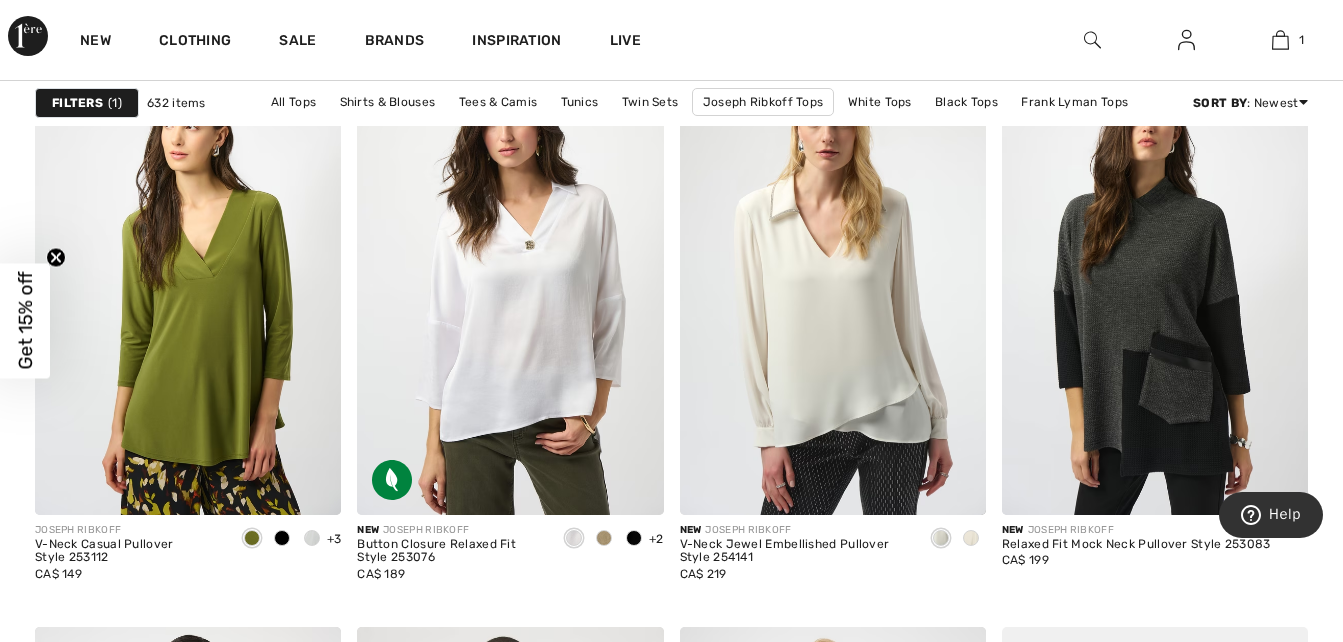 scroll, scrollTop: 3400, scrollLeft: 0, axis: vertical 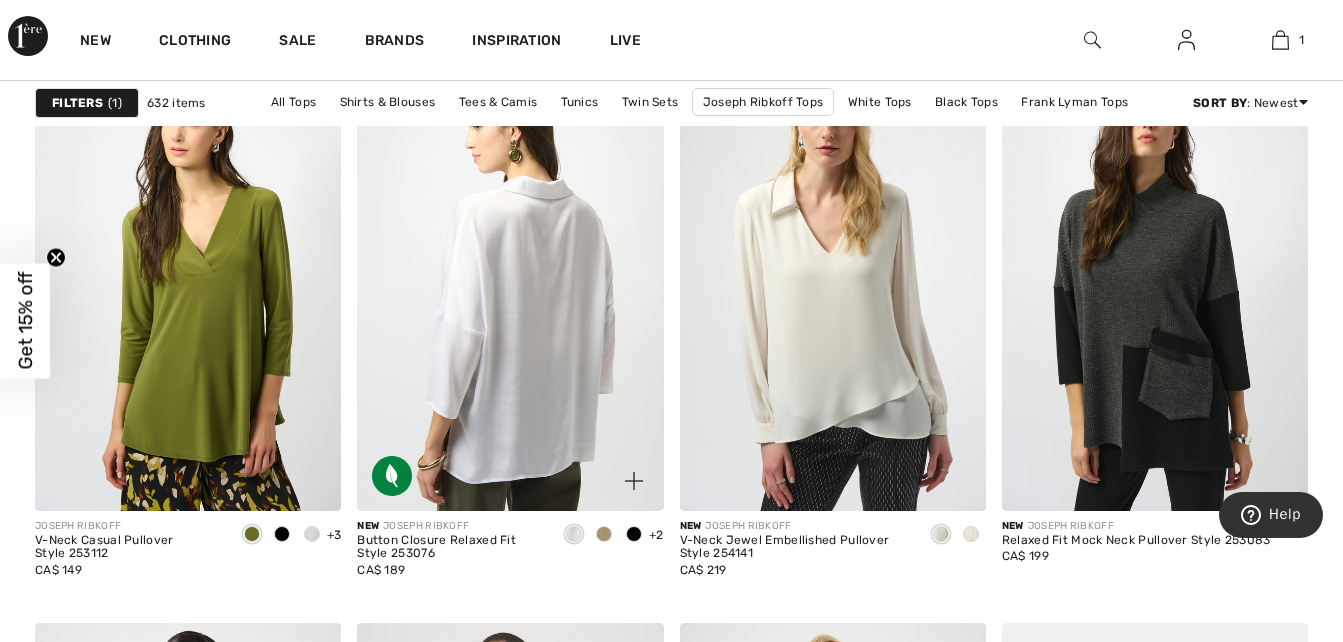click at bounding box center [510, 280] 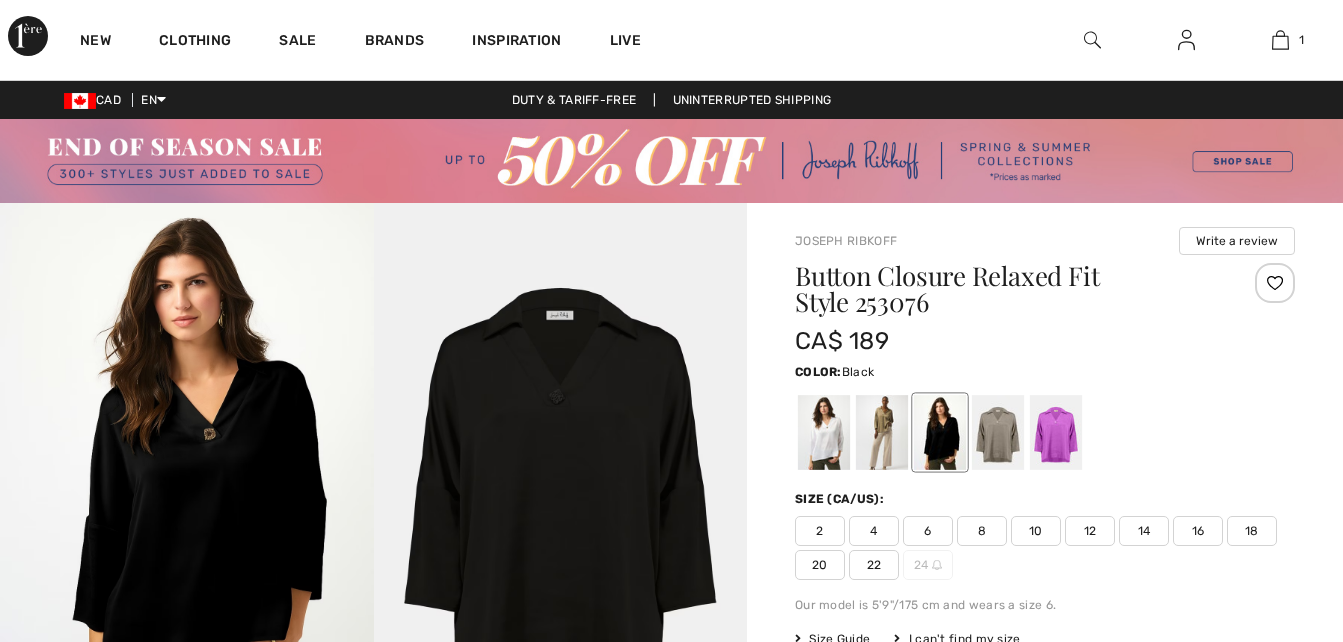 scroll, scrollTop: 0, scrollLeft: 0, axis: both 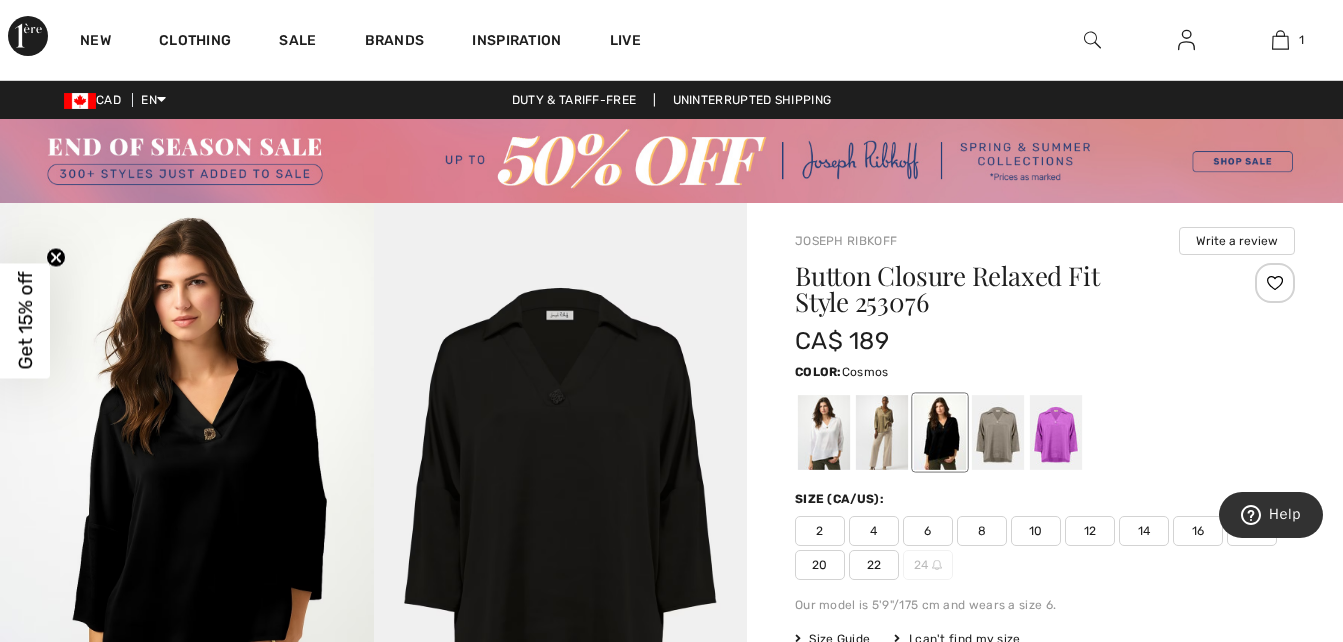 click at bounding box center (1056, 432) 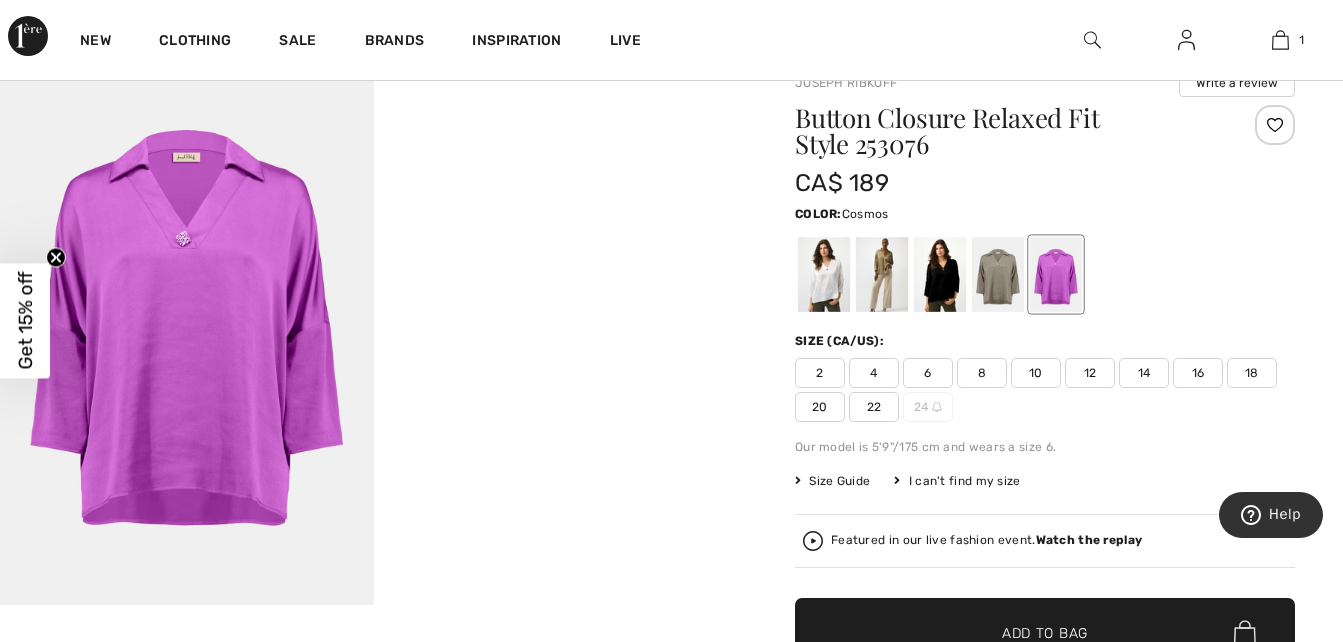 scroll, scrollTop: 160, scrollLeft: 0, axis: vertical 